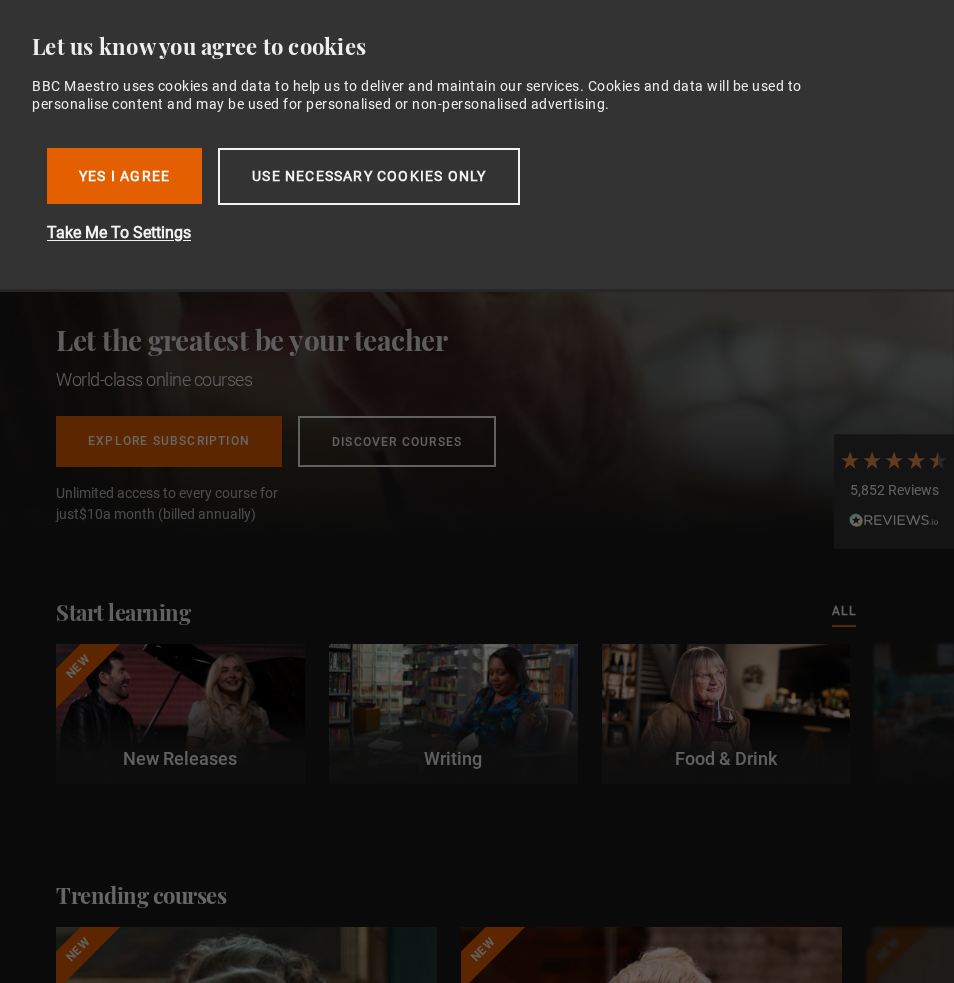scroll, scrollTop: 0, scrollLeft: 0, axis: both 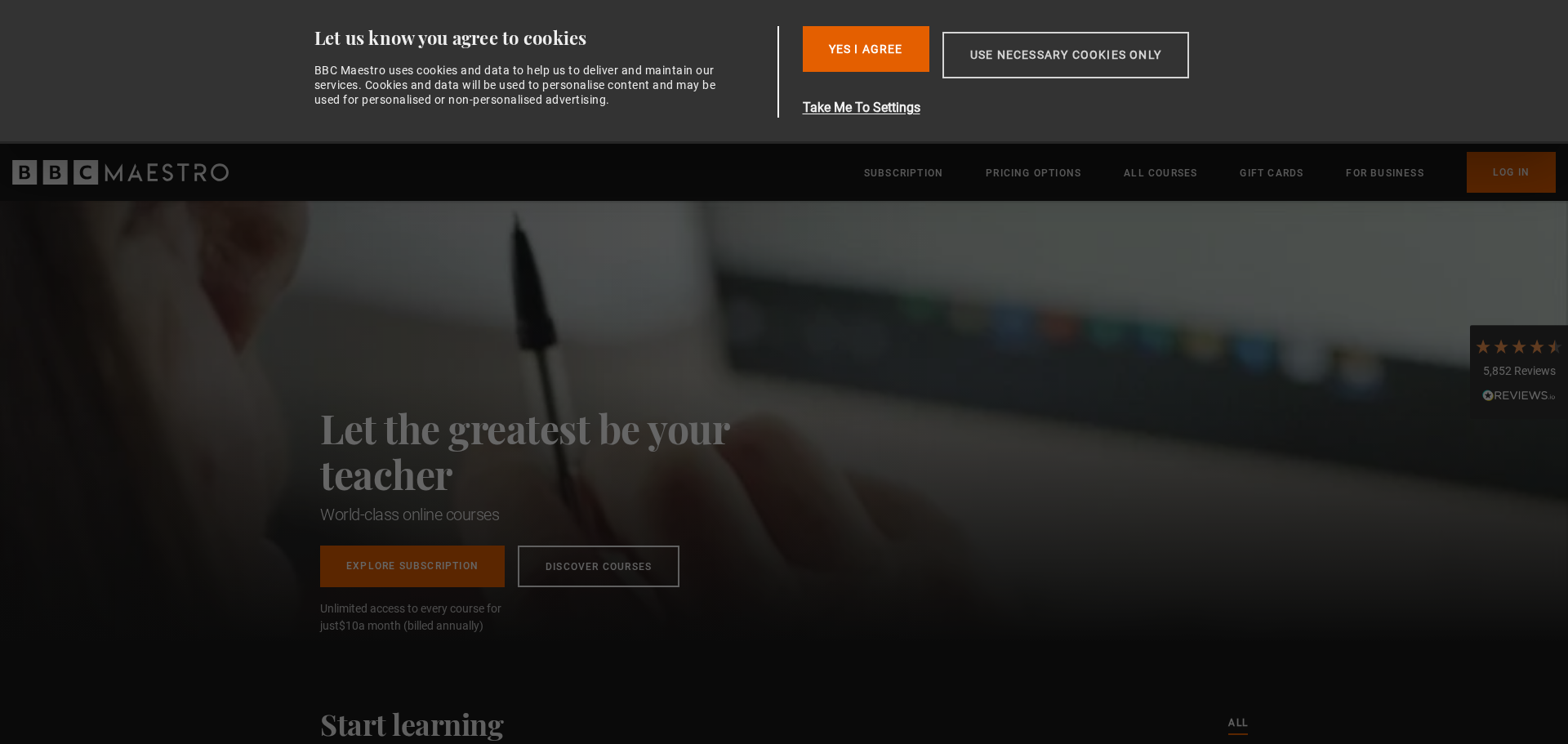 click on "Use necessary cookies only" at bounding box center [1066, 55] 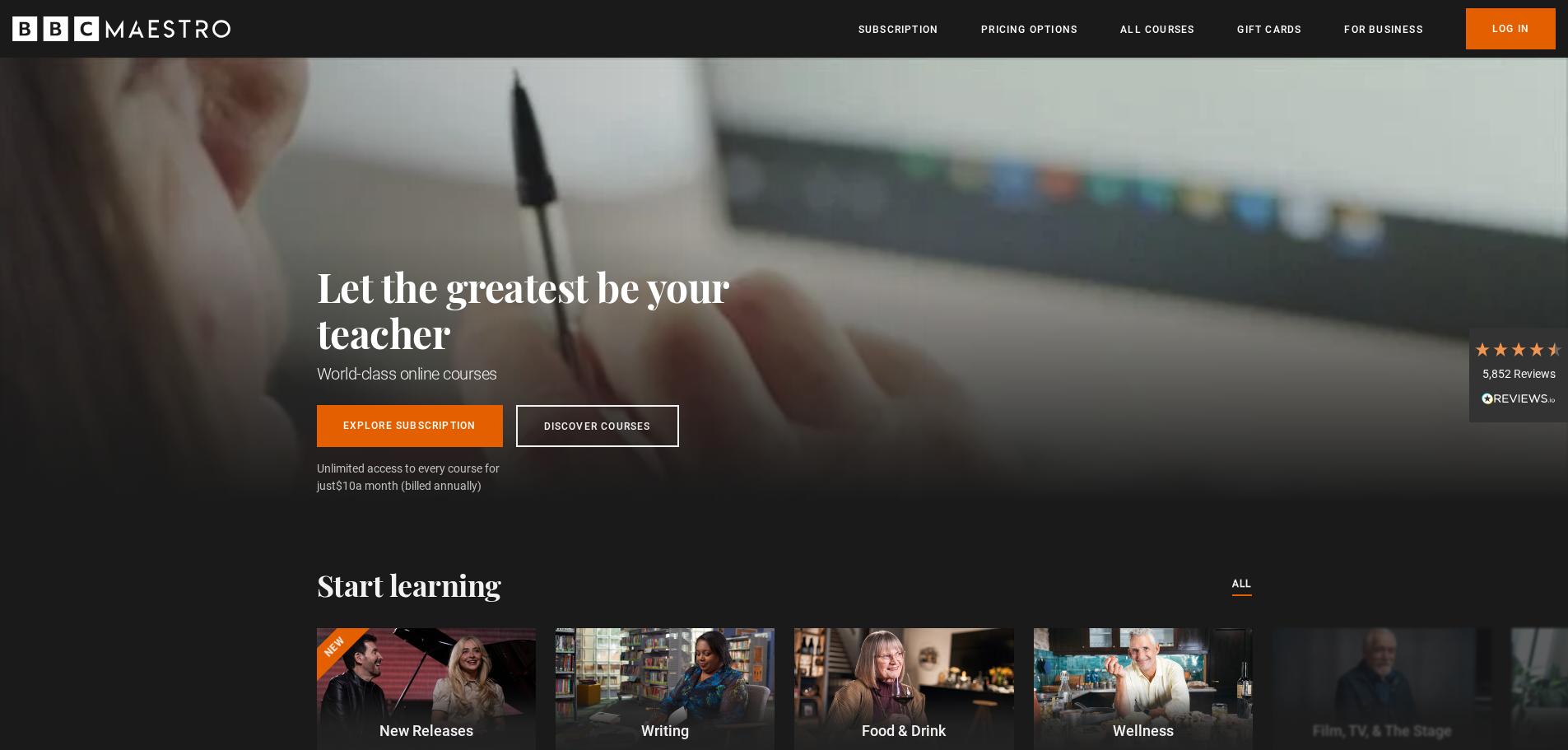 scroll, scrollTop: 0, scrollLeft: 216, axis: horizontal 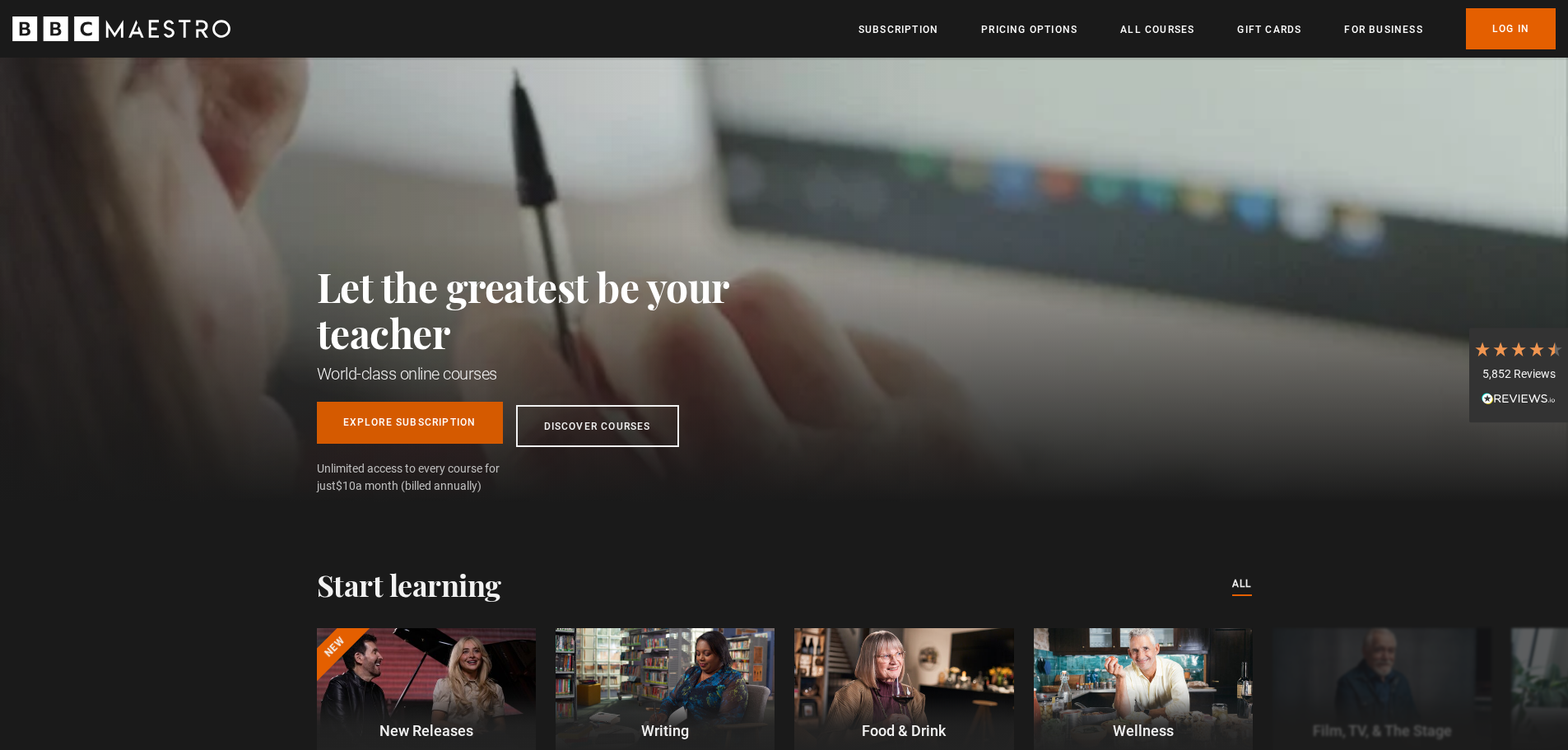 click on "Explore Subscription" at bounding box center [410, 422] 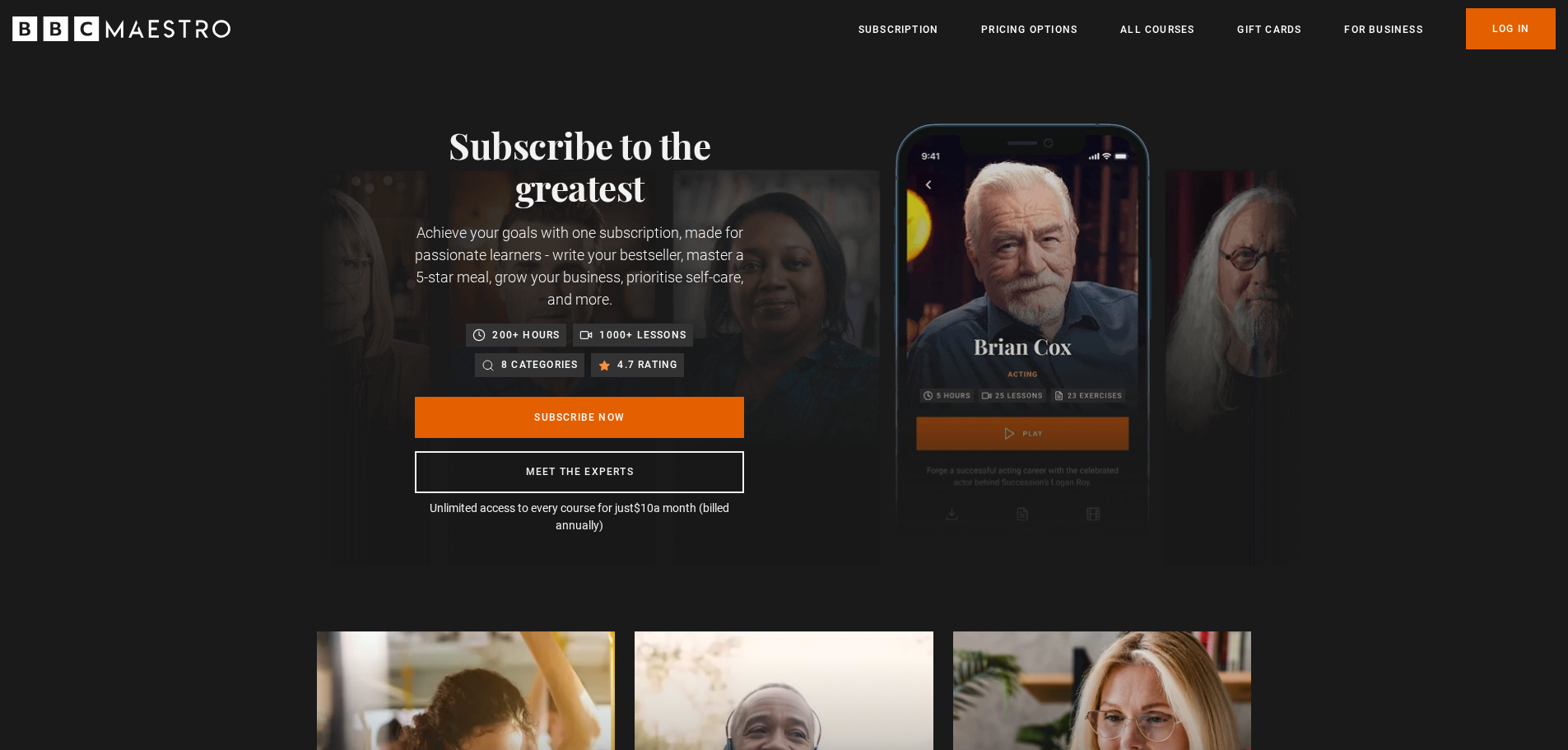 scroll, scrollTop: 0, scrollLeft: 0, axis: both 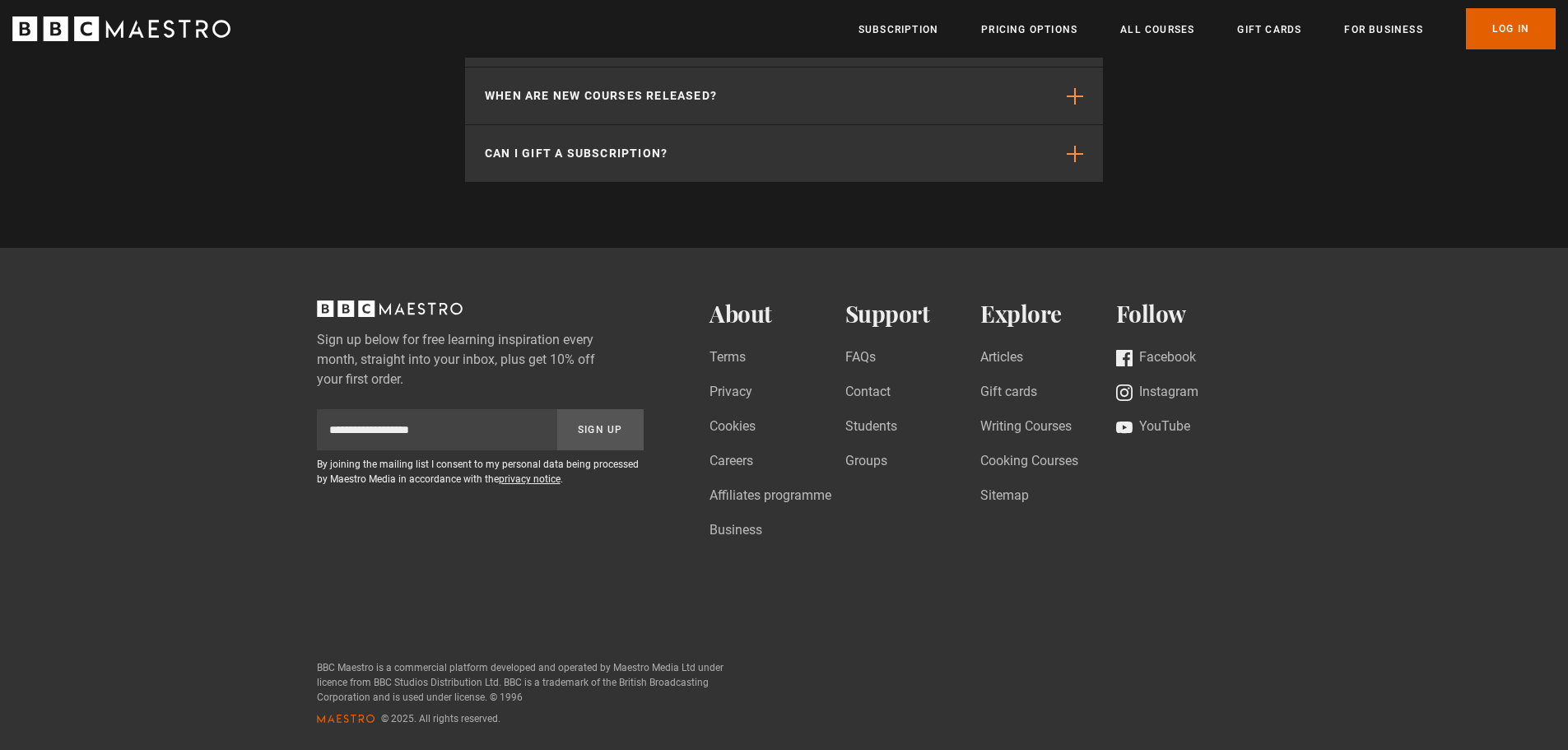 click on "Pricing Options" at bounding box center (1029, 29) 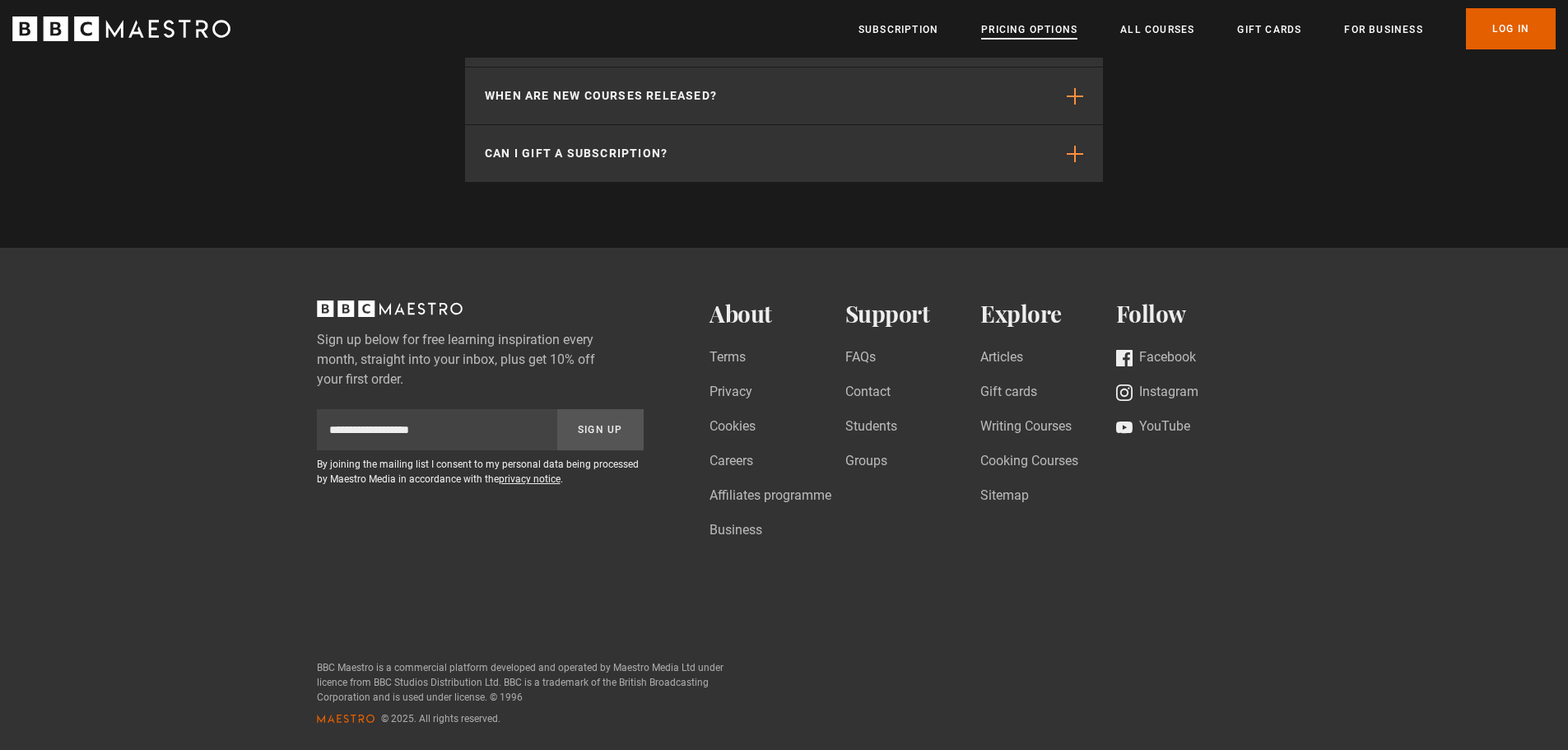click on "Pricing Options" at bounding box center [1029, 30] 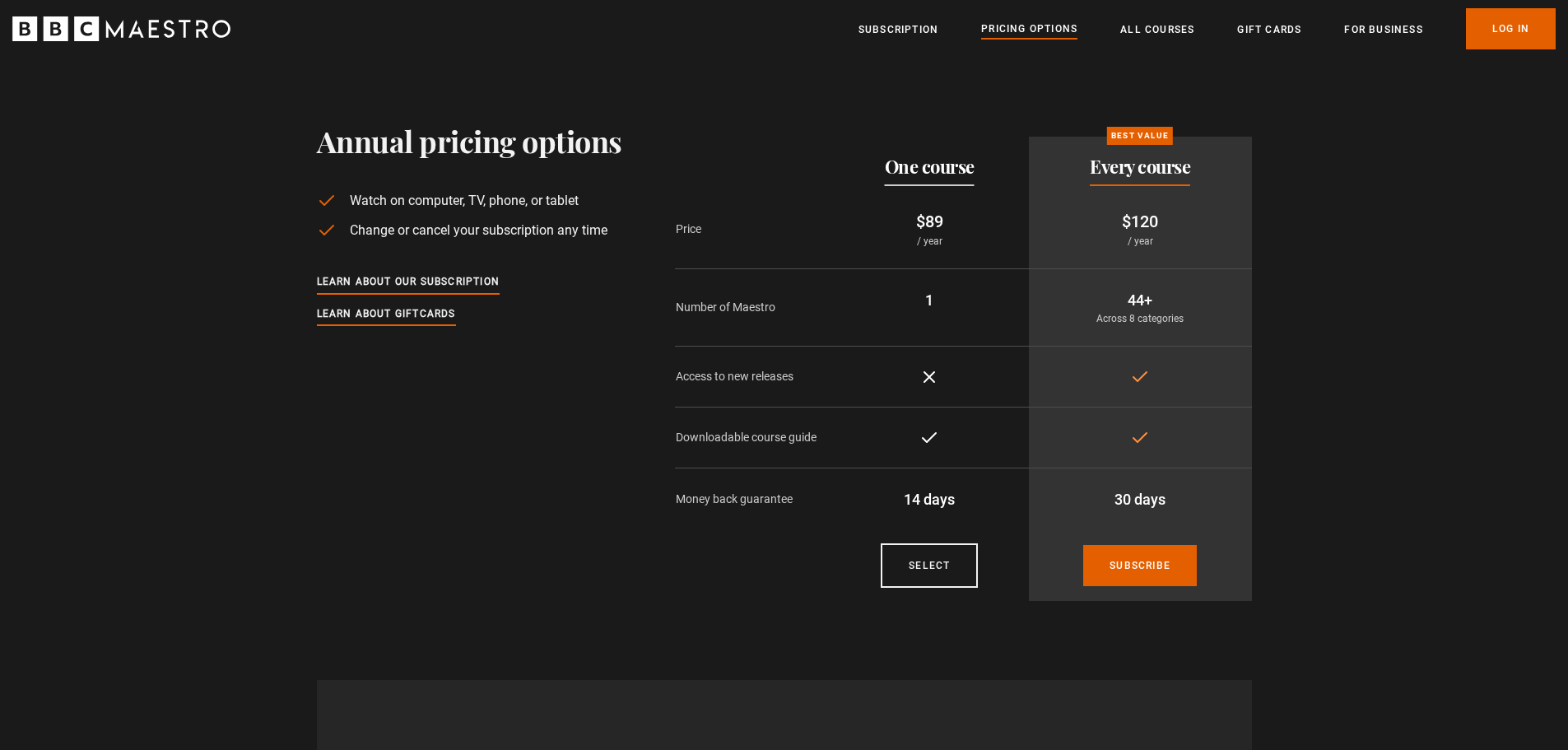 scroll, scrollTop: 0, scrollLeft: 0, axis: both 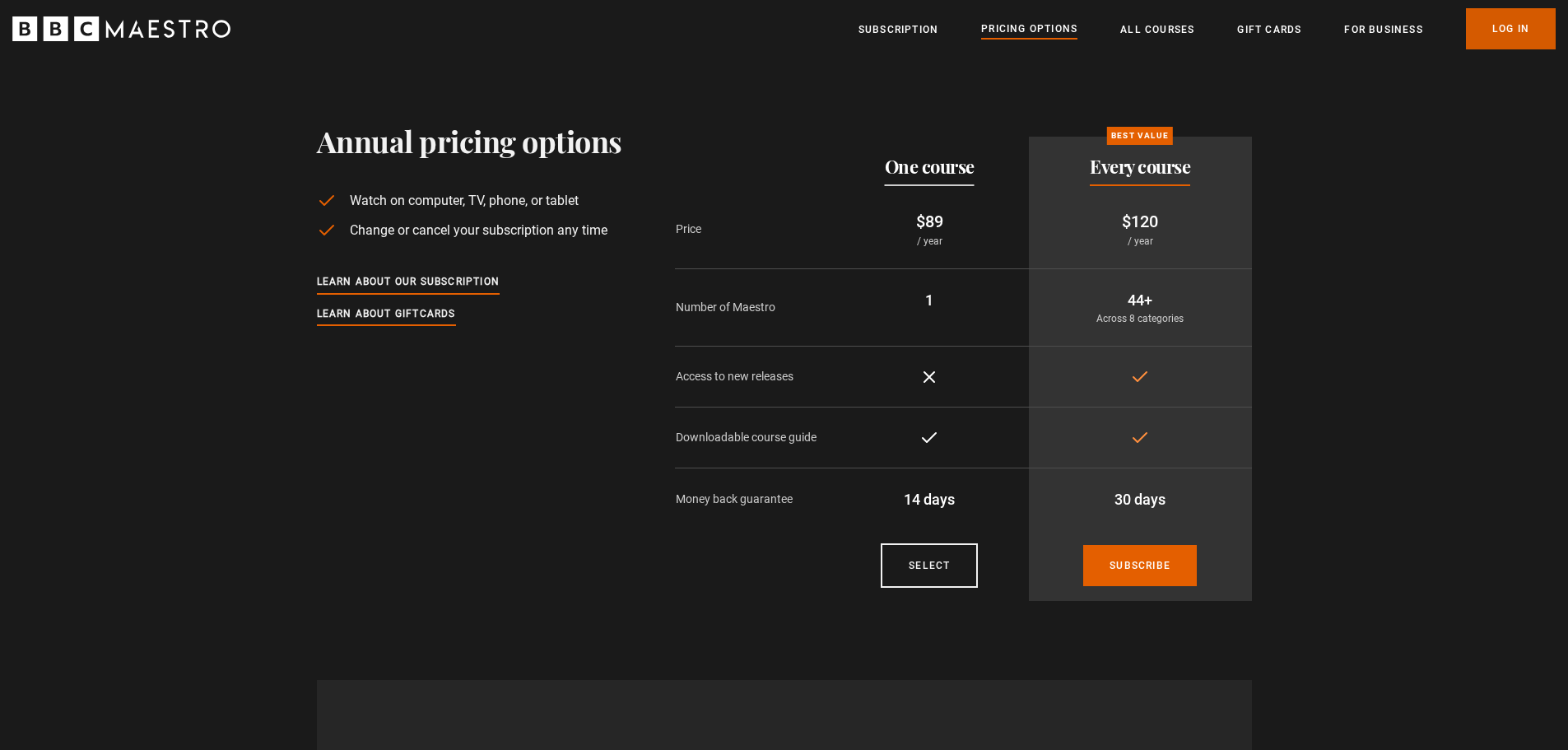 click on "Log In" at bounding box center (1510, 29) 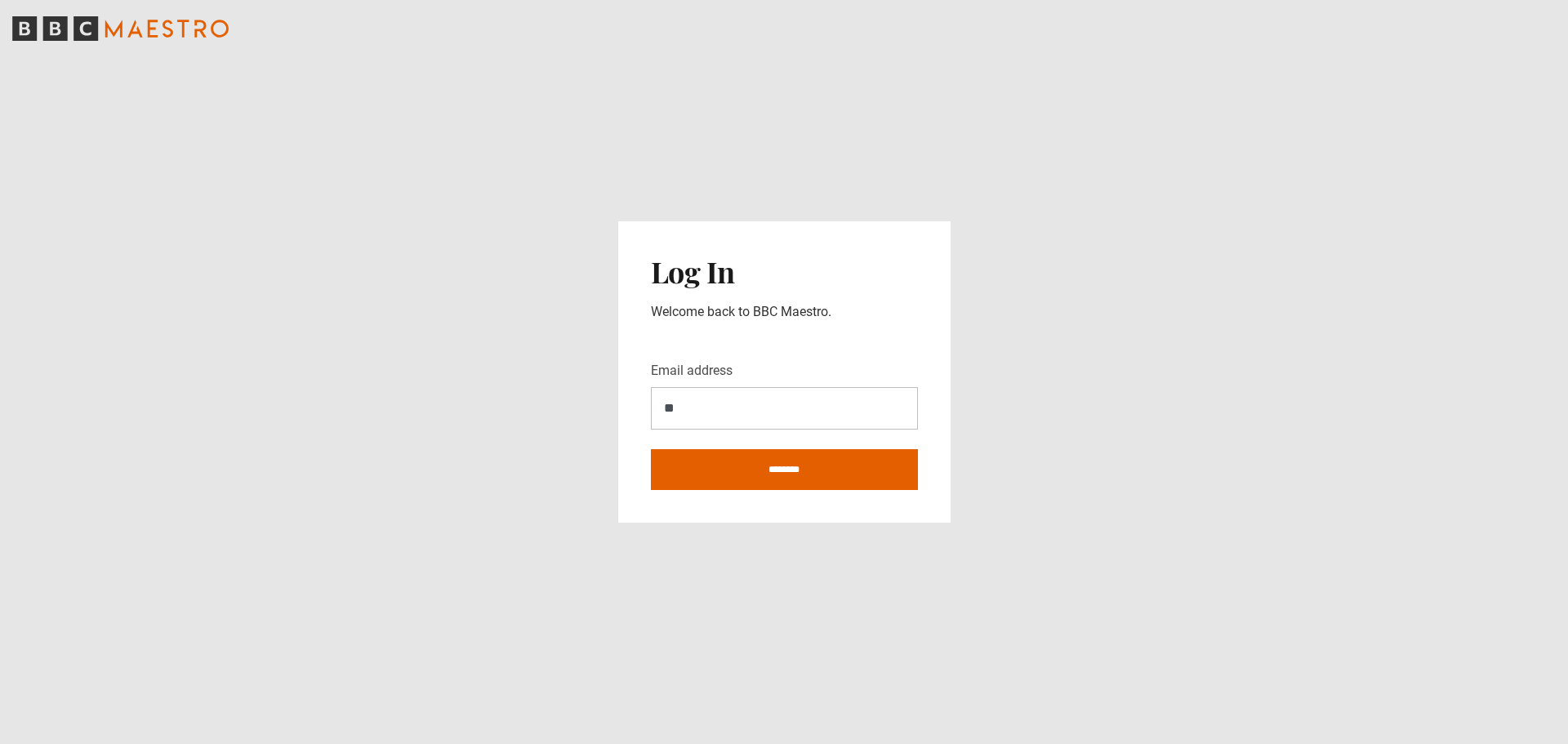 scroll, scrollTop: 0, scrollLeft: 0, axis: both 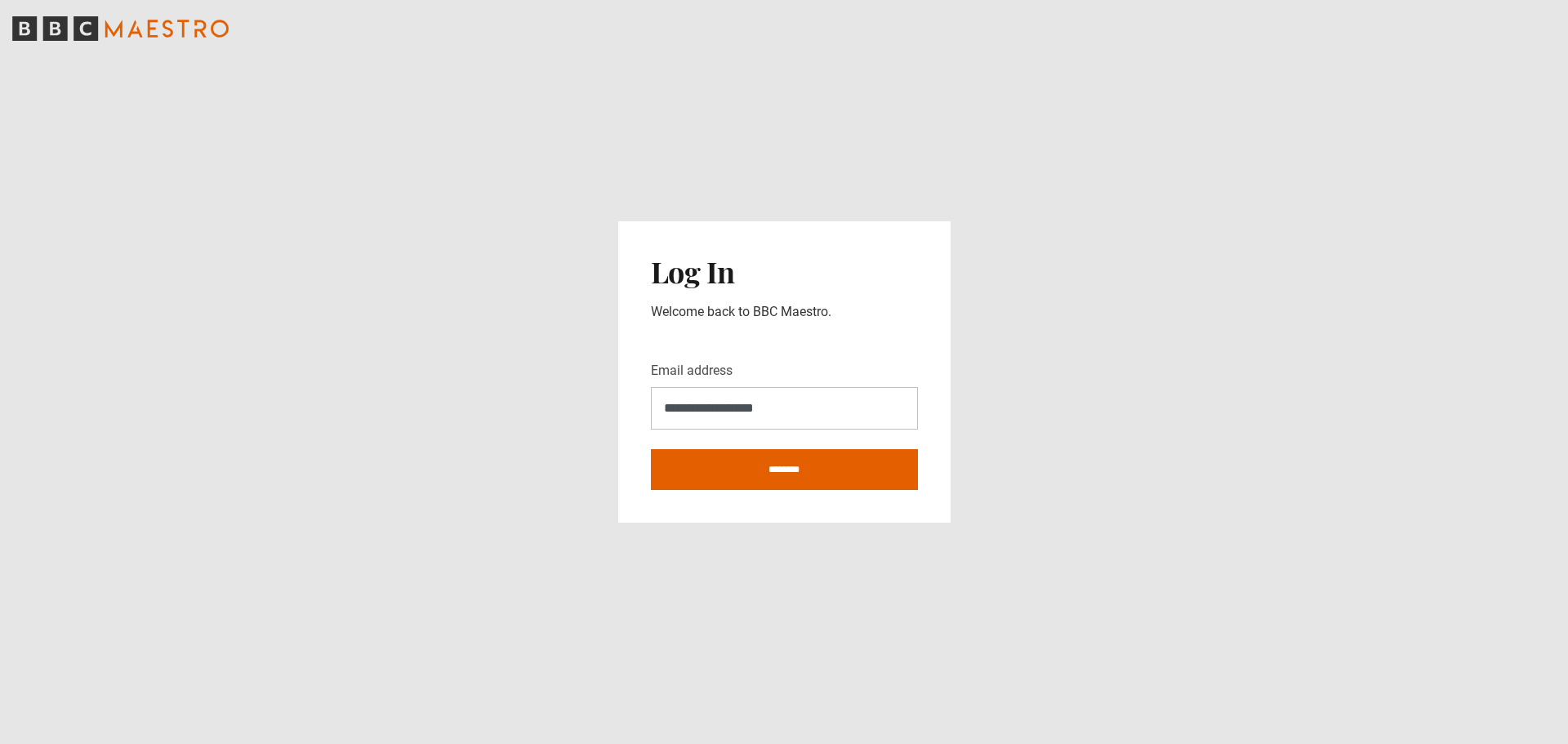 type on "**********" 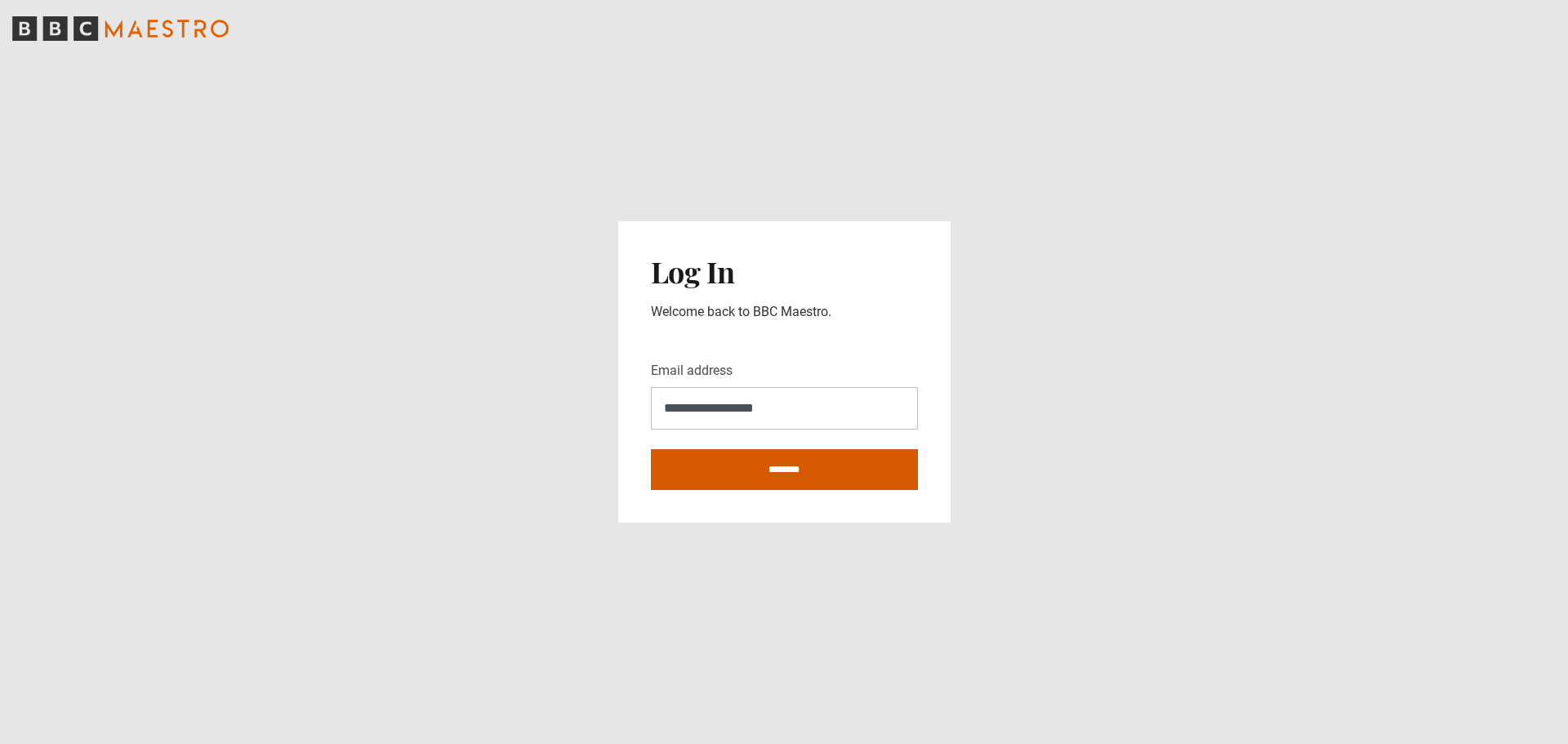 click on "********" at bounding box center [784, 470] 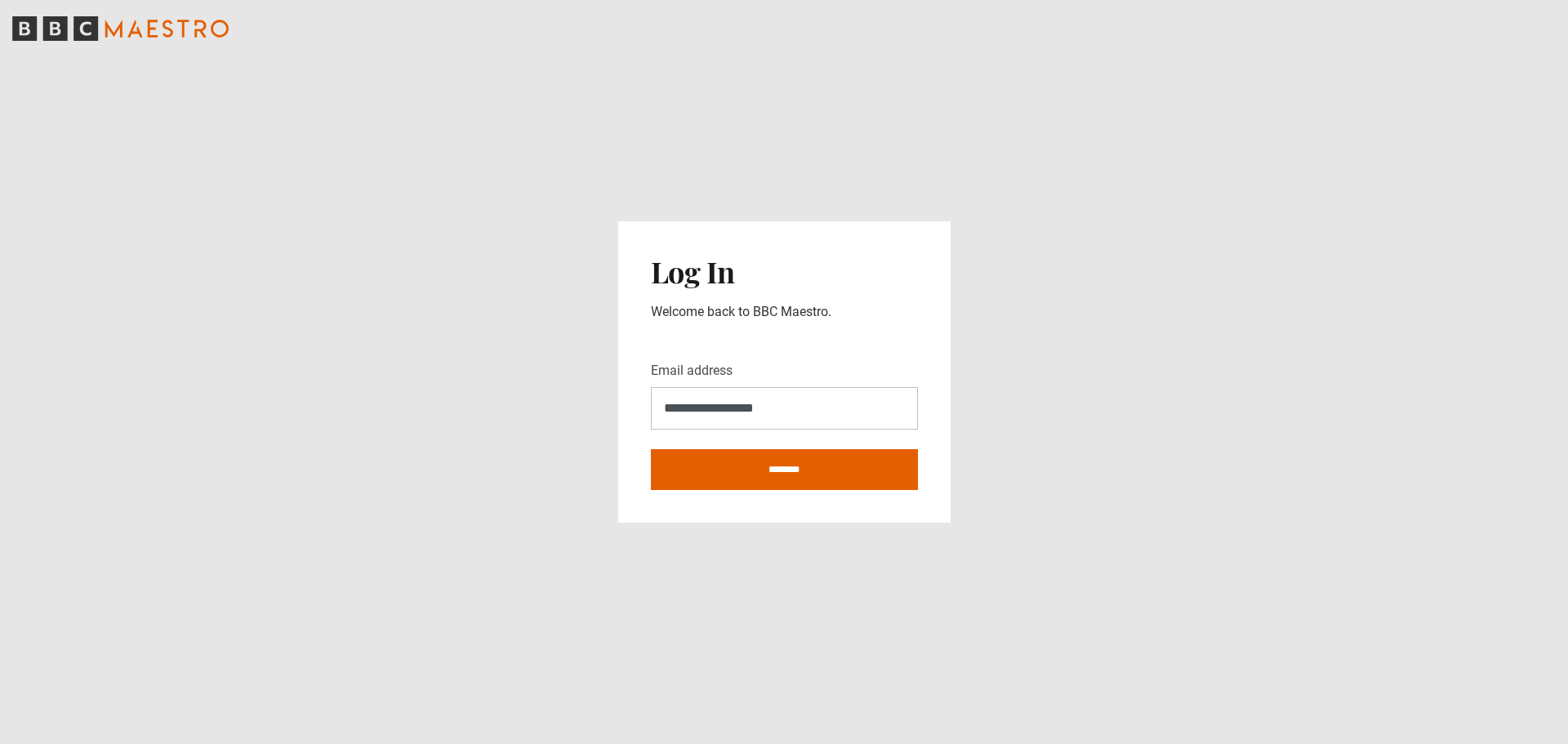 type on "**********" 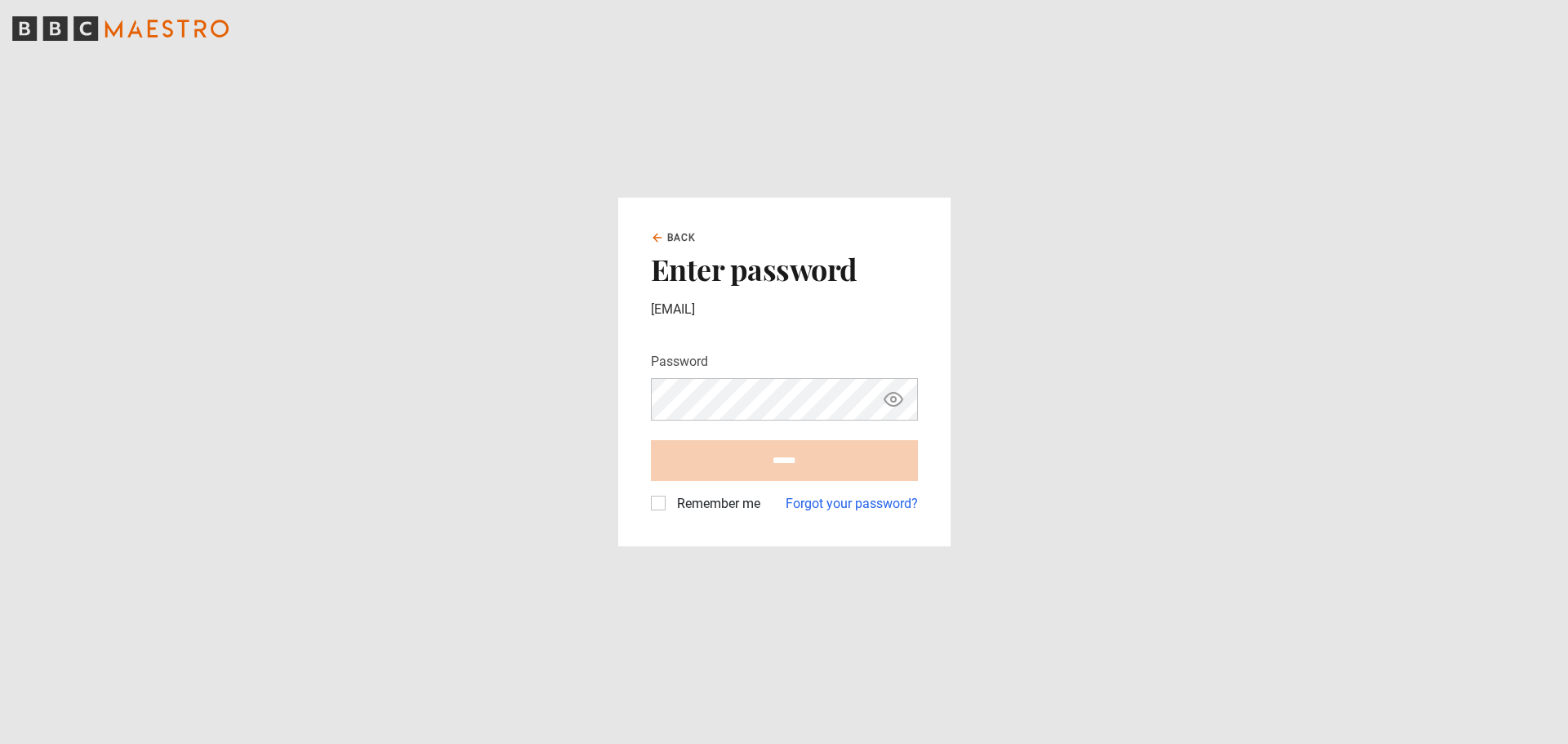 scroll, scrollTop: 0, scrollLeft: 0, axis: both 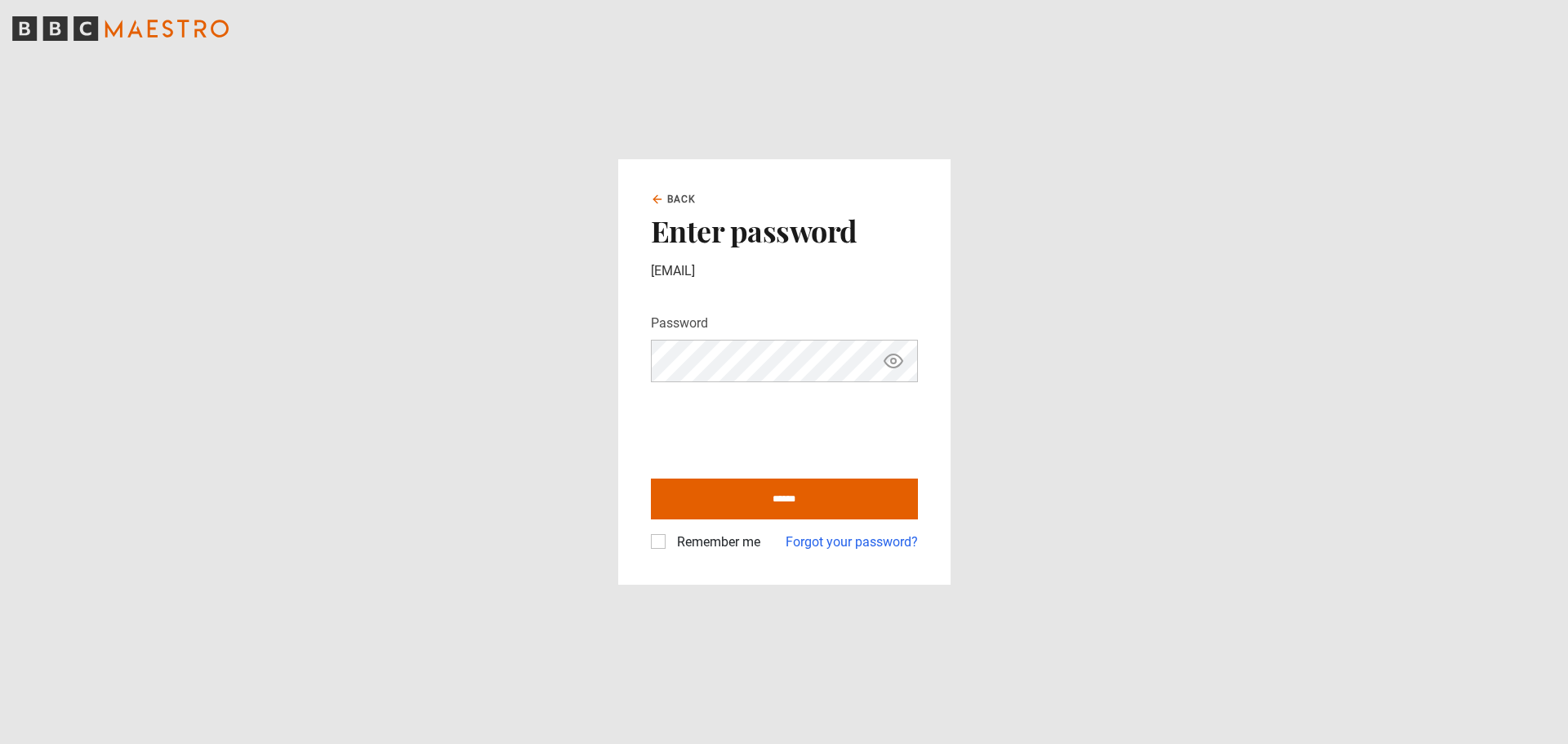 drag, startPoint x: 657, startPoint y: 541, endPoint x: 732, endPoint y: 528, distance: 76.11833 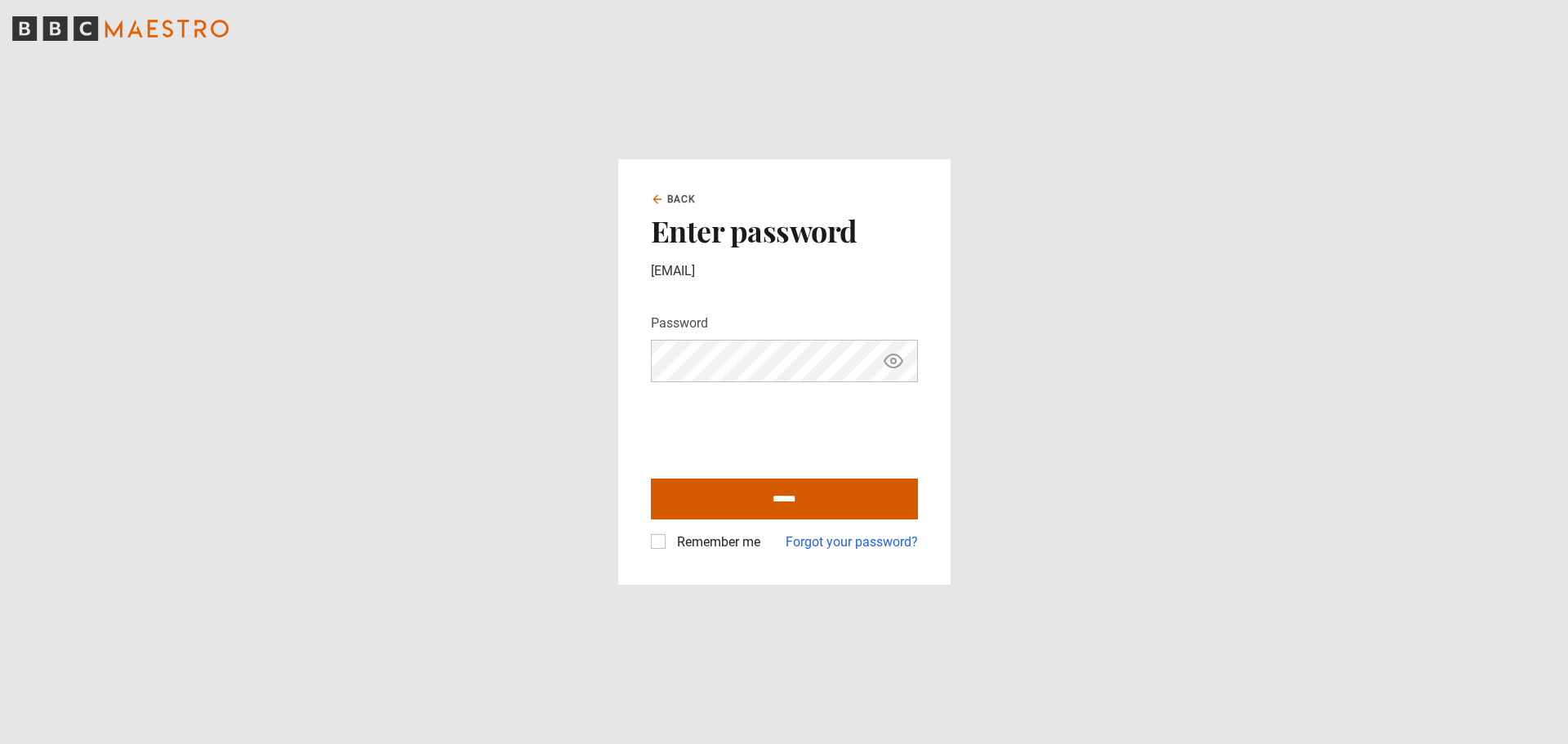 drag, startPoint x: 737, startPoint y: 496, endPoint x: 854, endPoint y: 474, distance: 119.05041 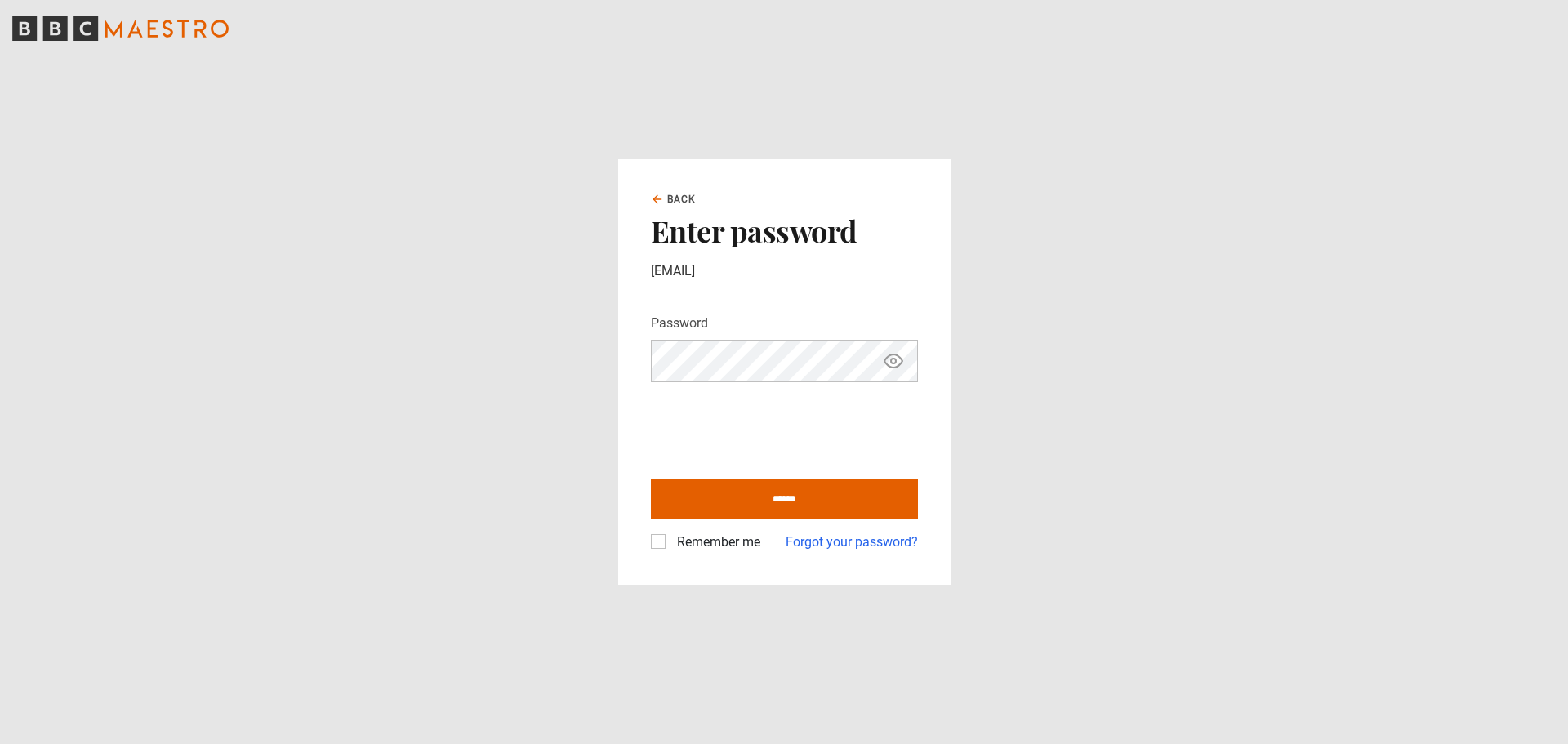 type on "**********" 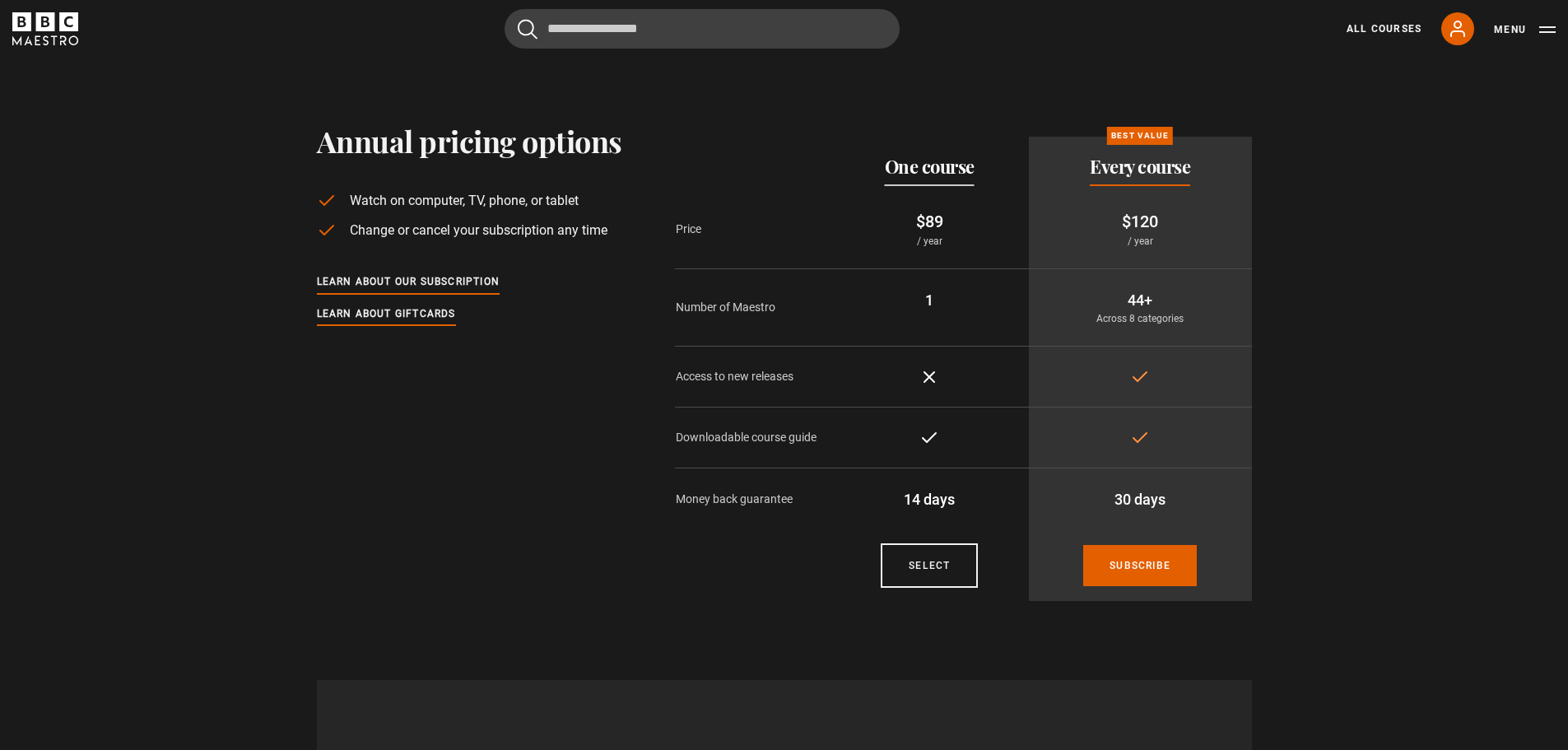 scroll, scrollTop: 0, scrollLeft: 0, axis: both 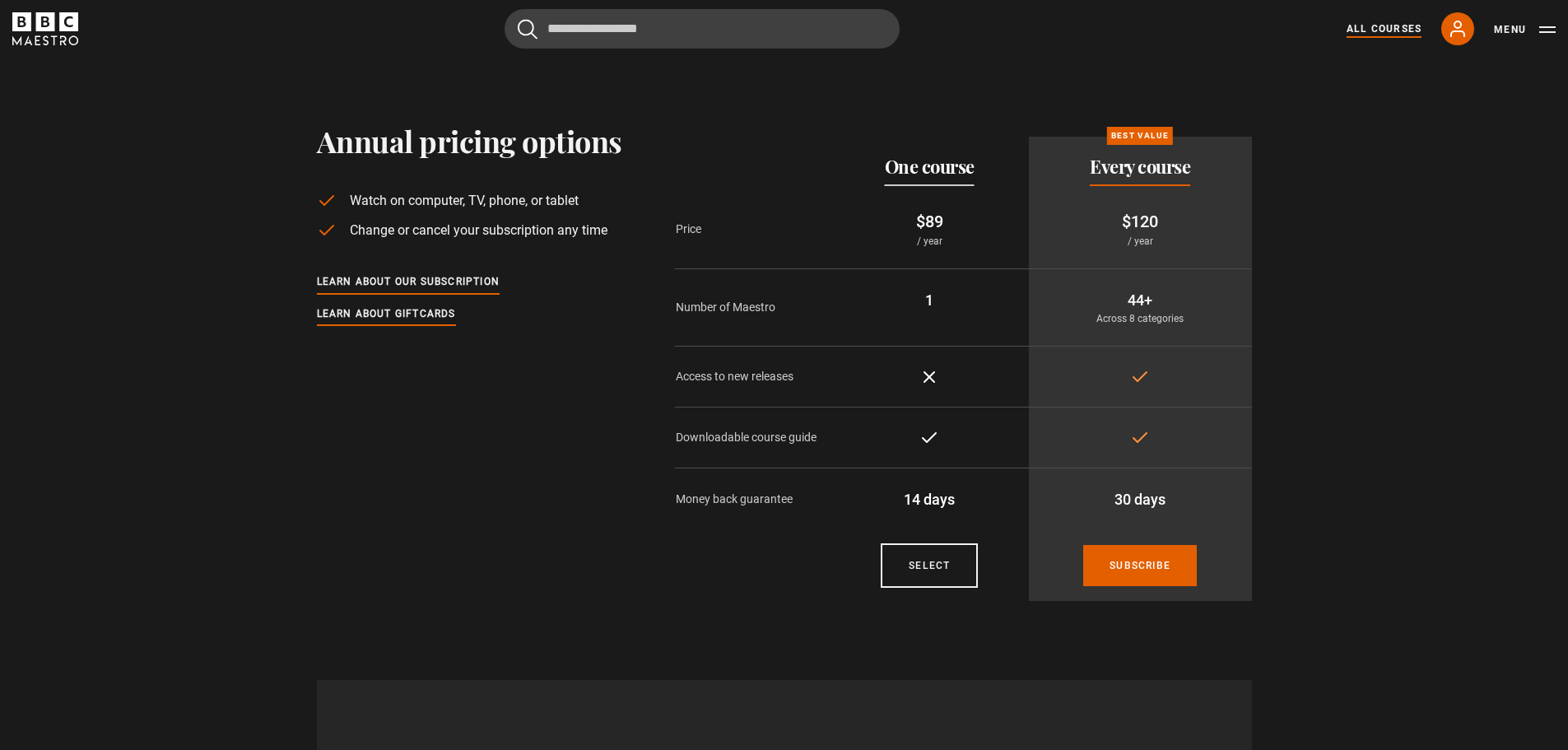 click on "All Courses" at bounding box center [1384, 29] 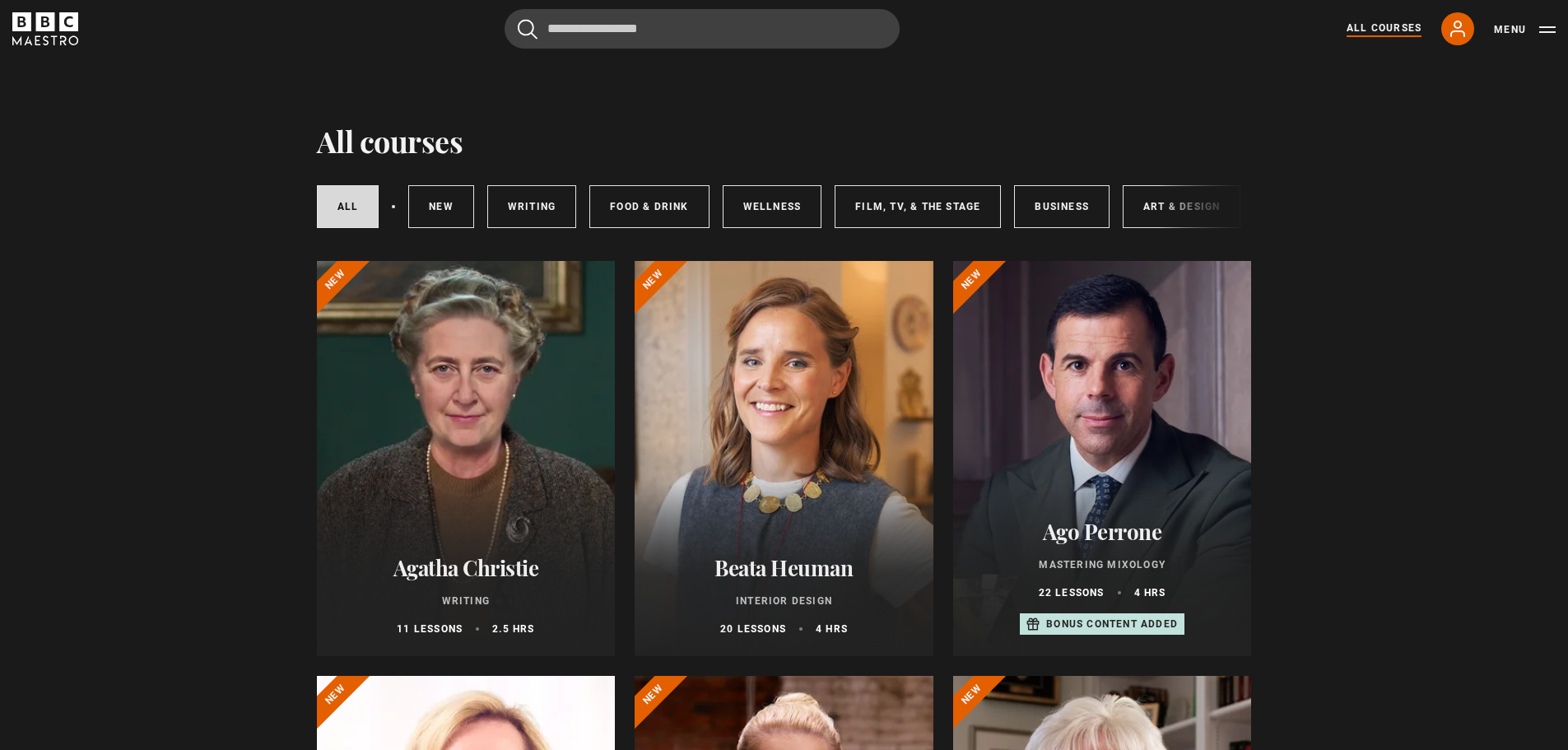 scroll, scrollTop: 0, scrollLeft: 0, axis: both 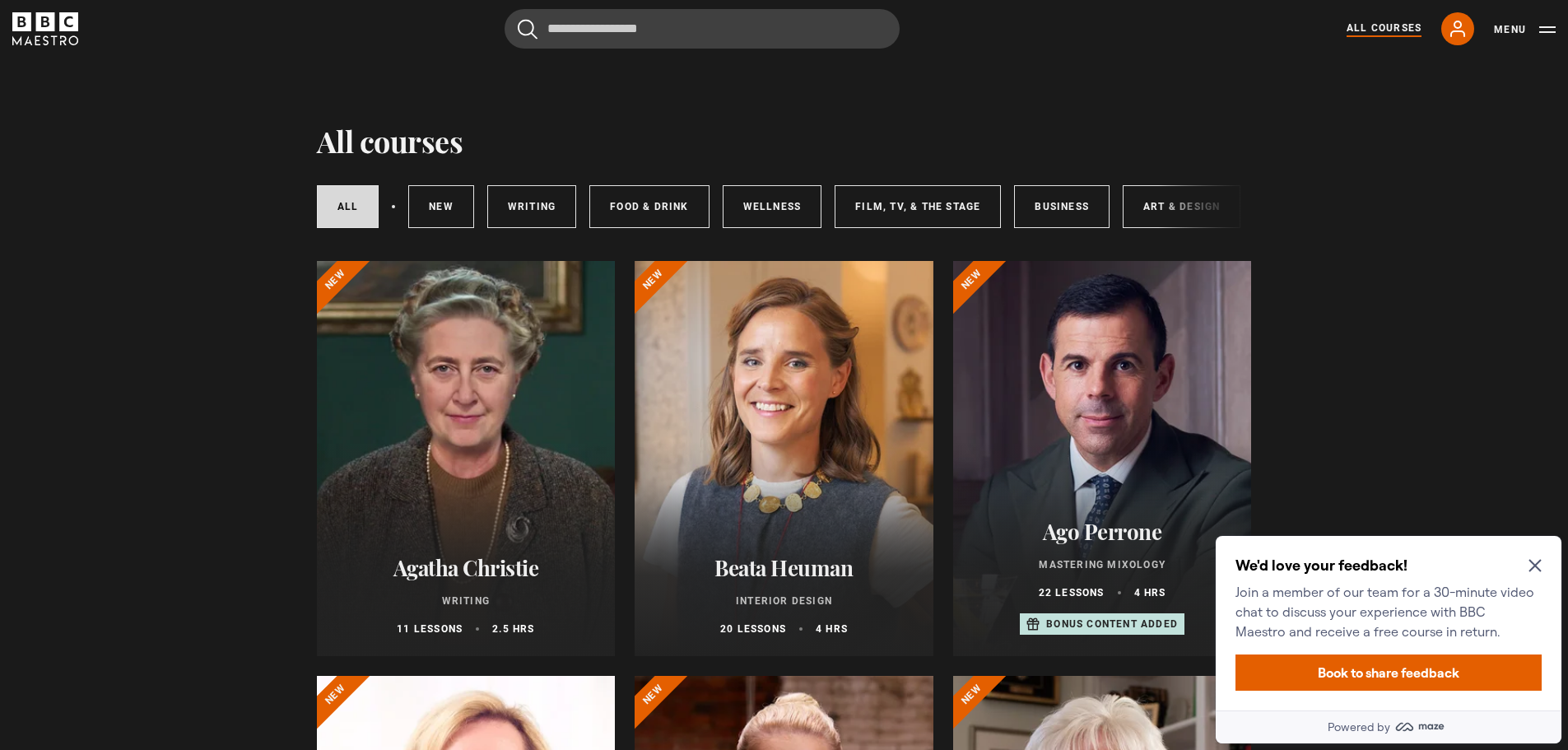 click 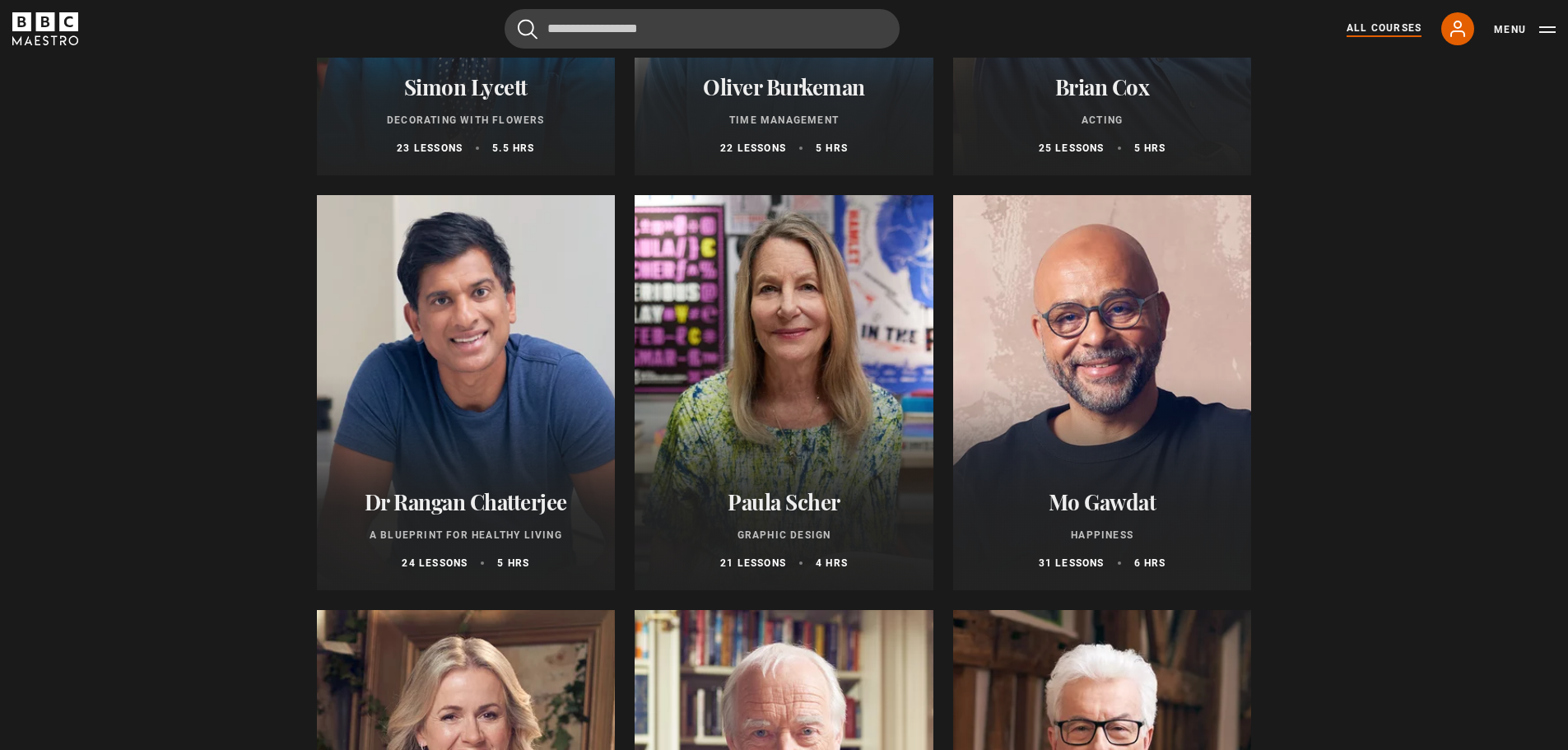 scroll, scrollTop: 2552, scrollLeft: 0, axis: vertical 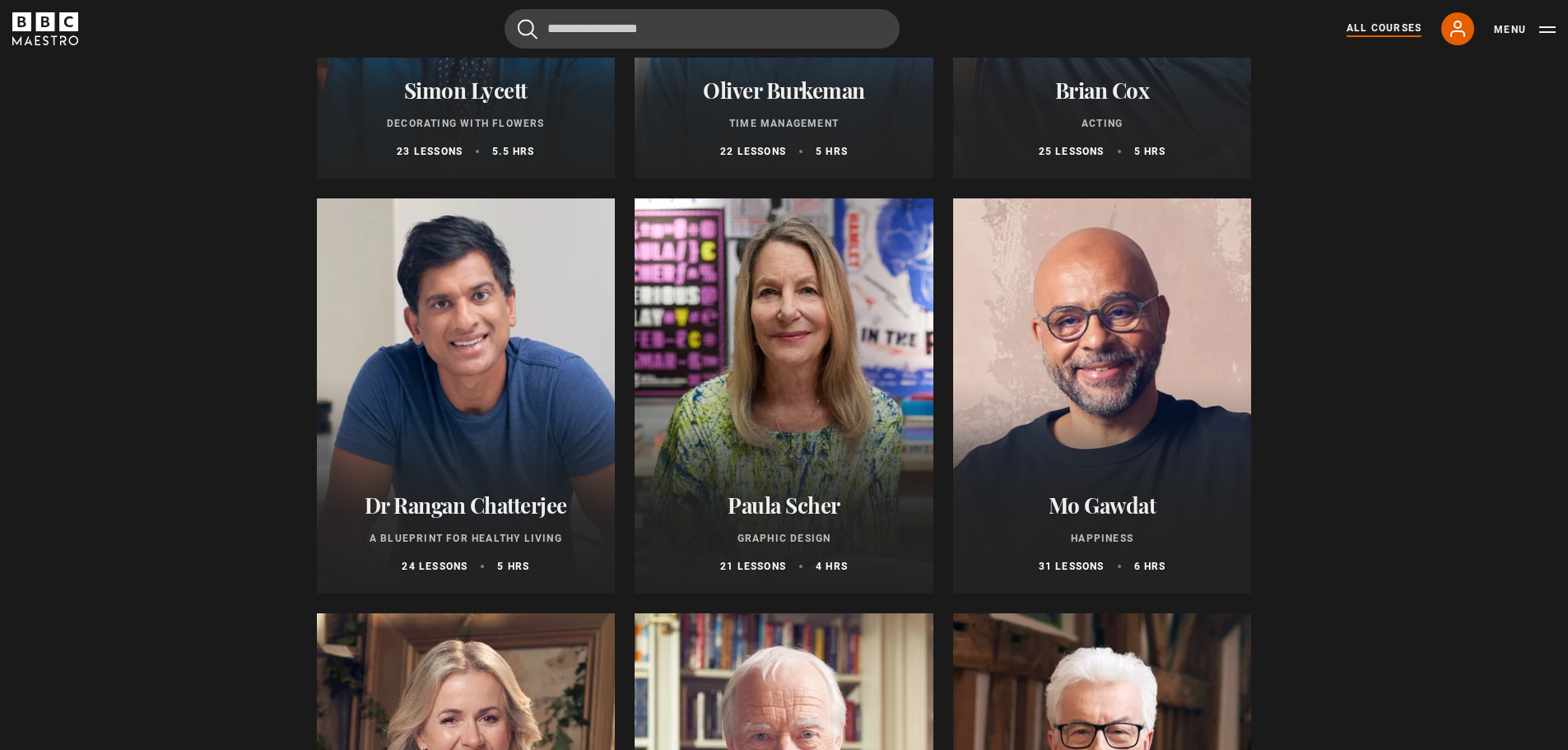 click on "Dr Rangan Chatterjee" at bounding box center [466, 505] 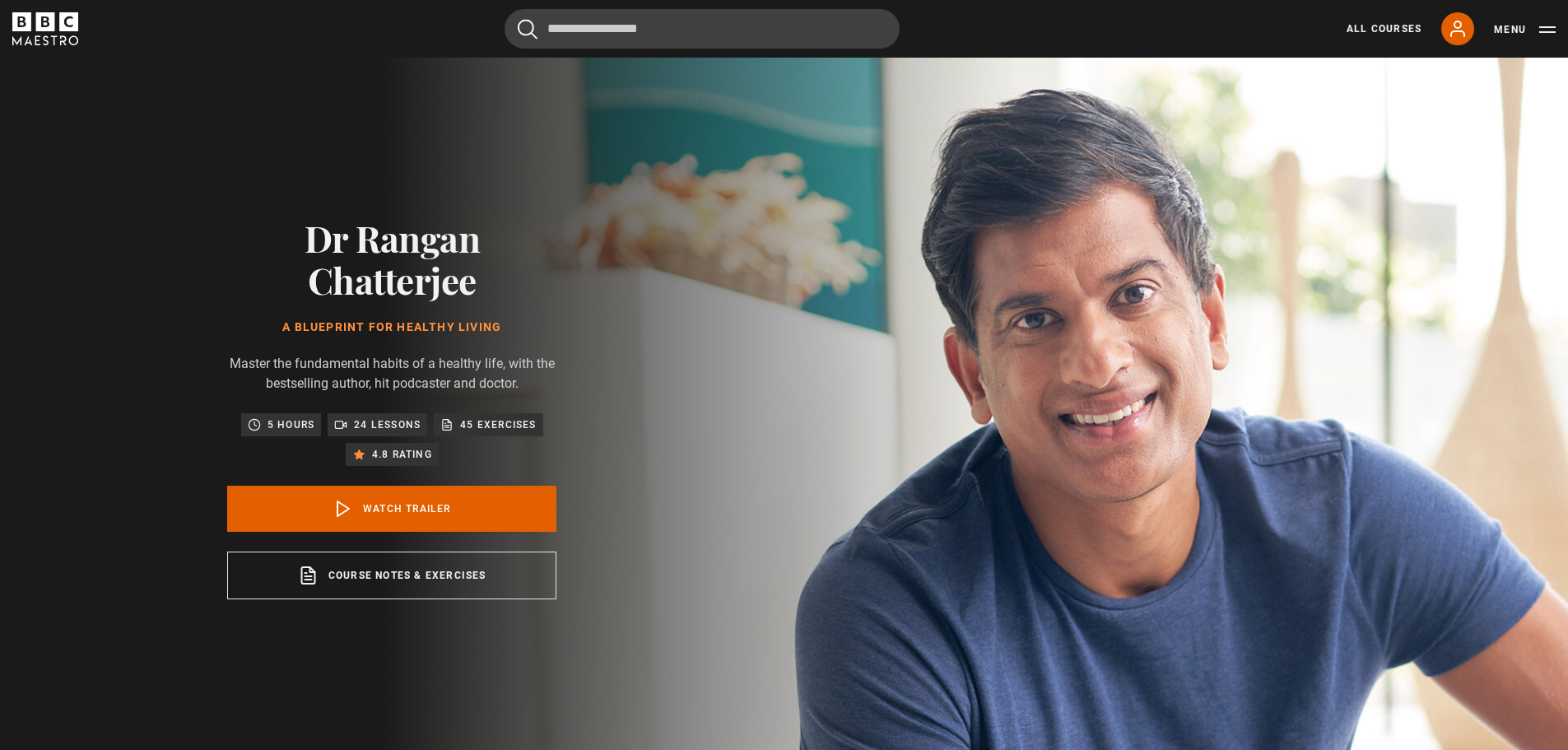 scroll, scrollTop: 0, scrollLeft: 0, axis: both 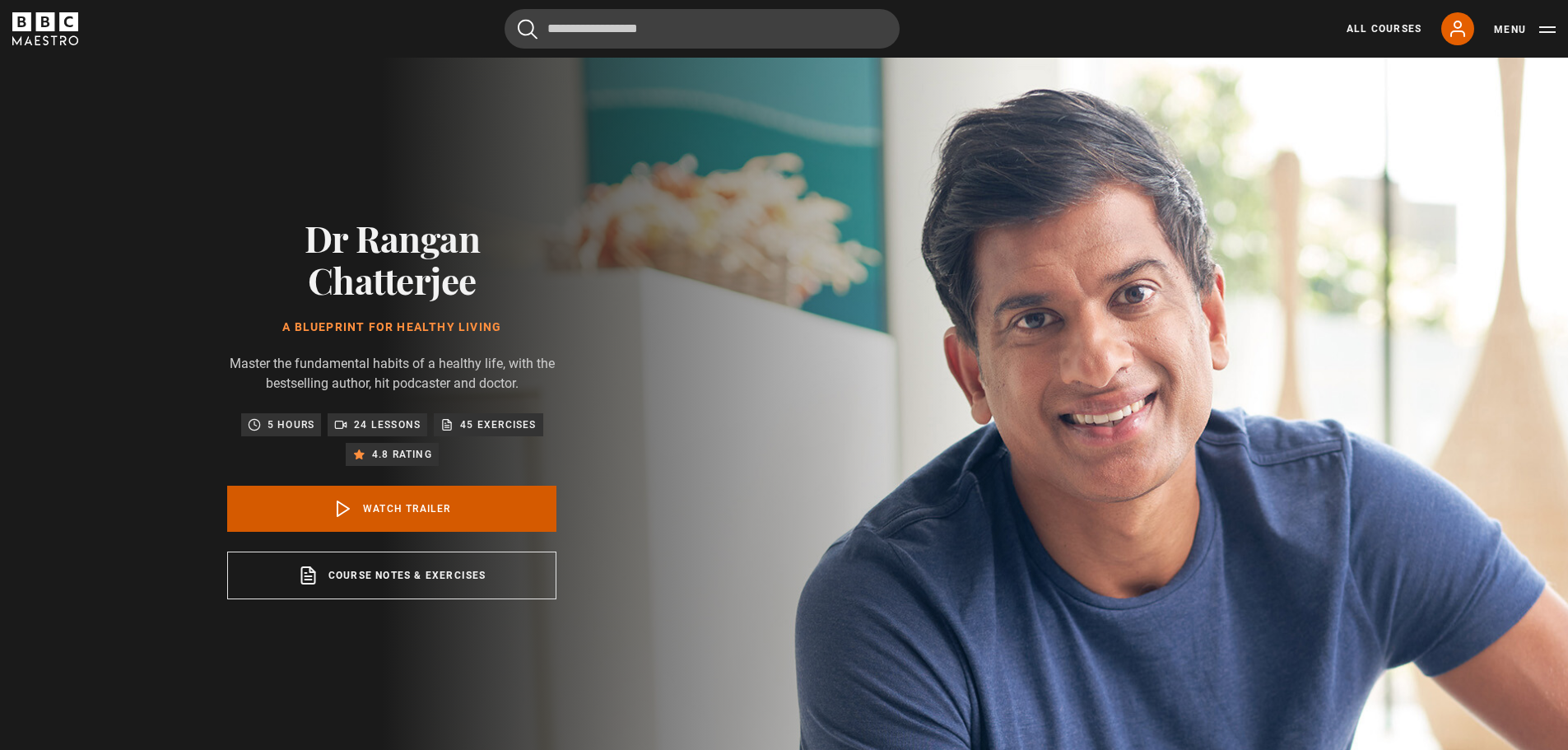 click on "Watch Trailer" at bounding box center [392, 509] 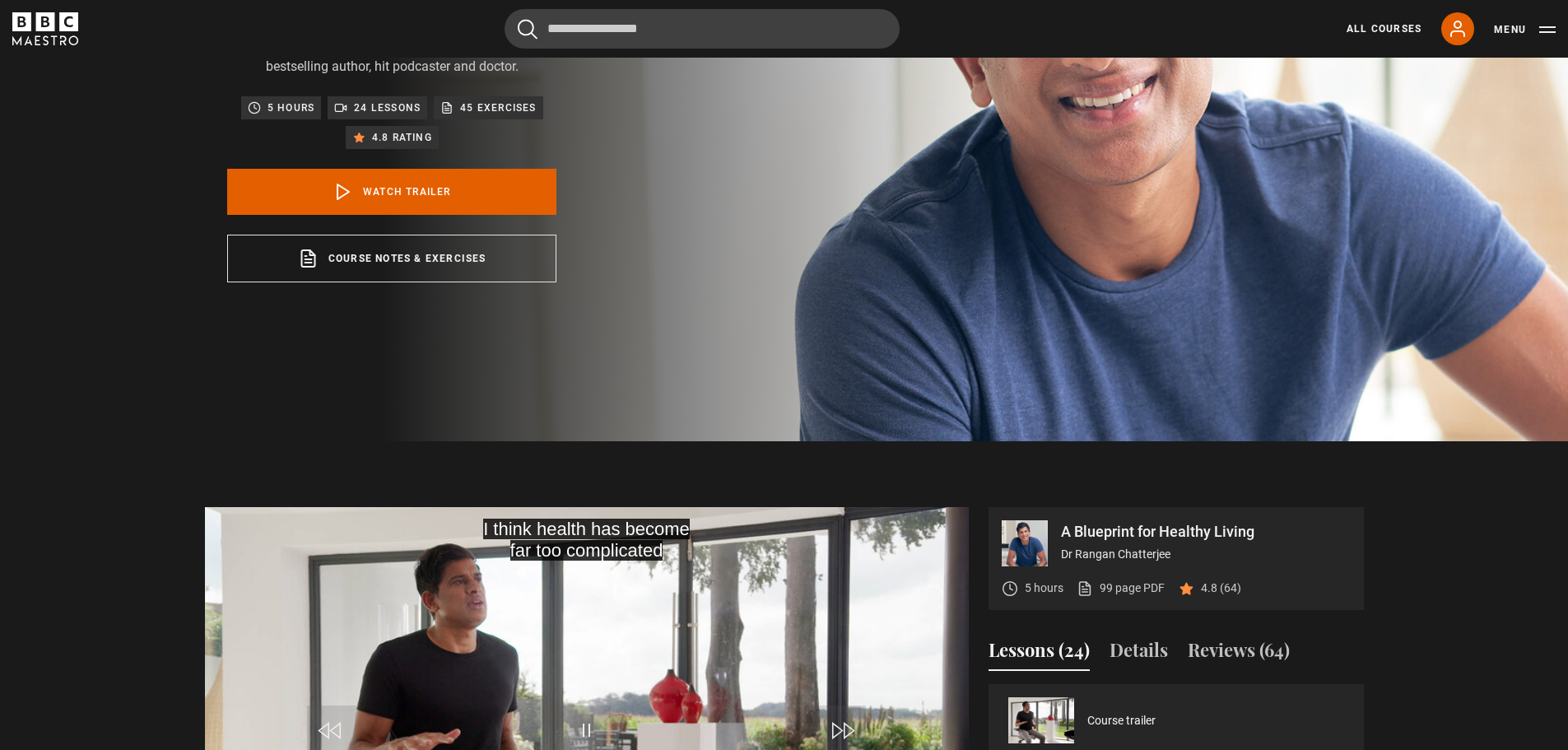 scroll, scrollTop: 533, scrollLeft: 0, axis: vertical 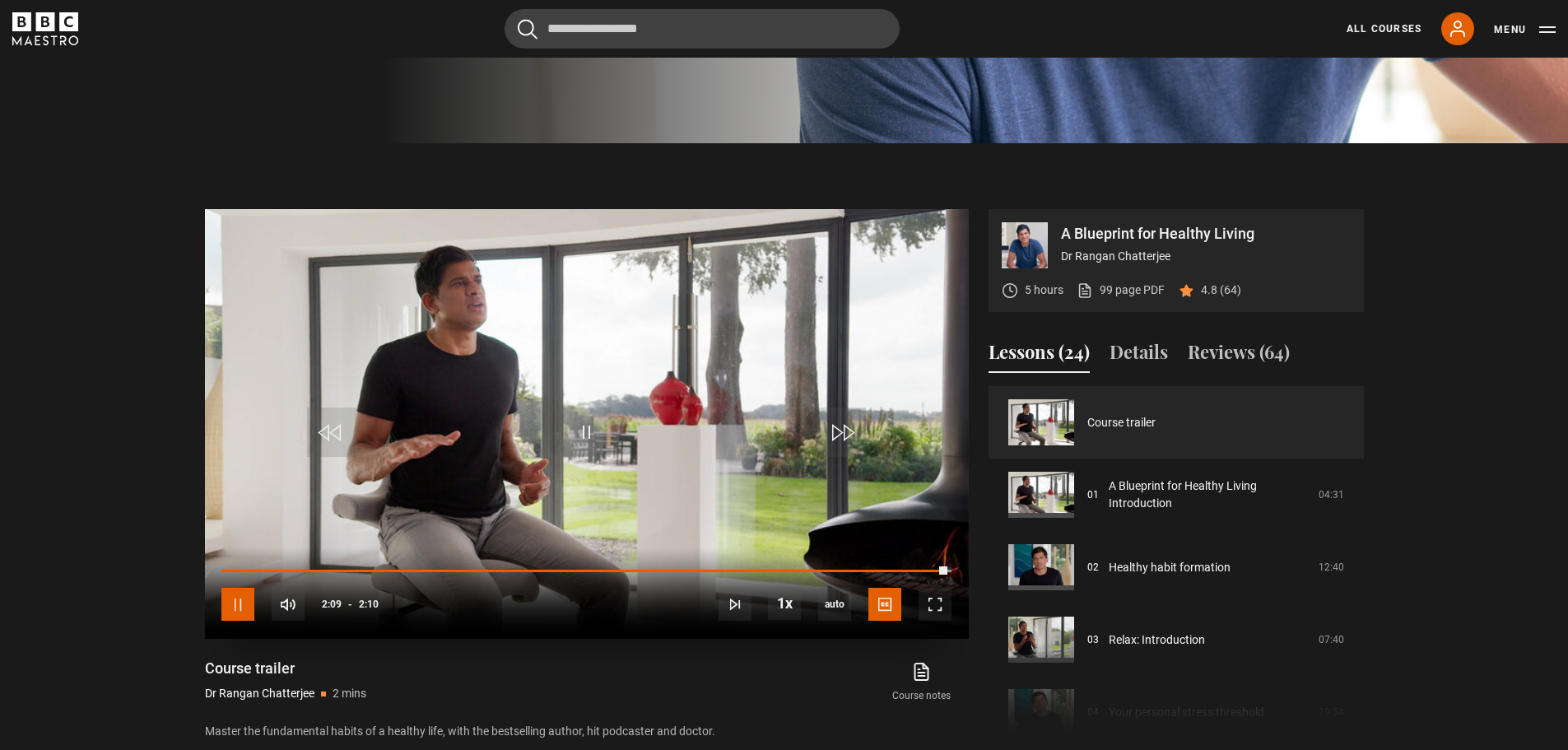 click at bounding box center (238, 604) 